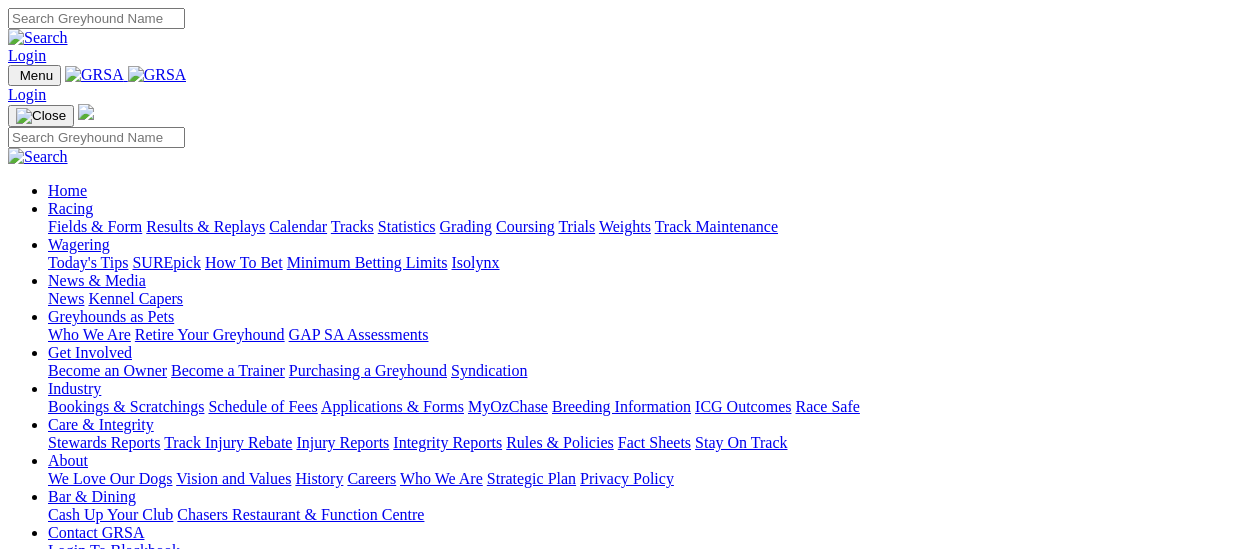 scroll, scrollTop: 0, scrollLeft: 0, axis: both 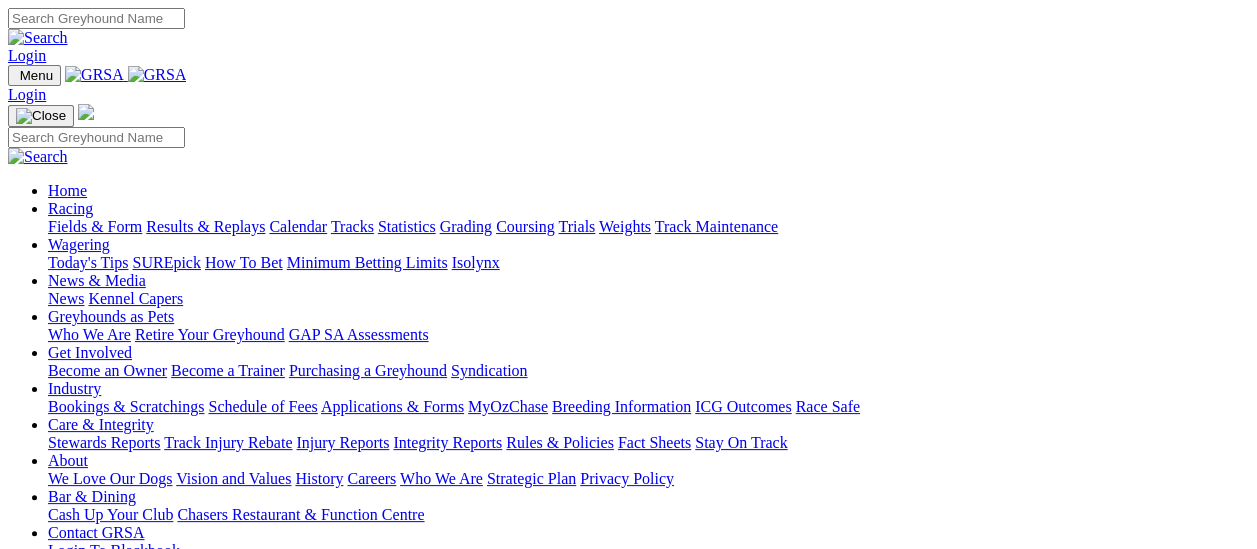 click on "Results & Replays" at bounding box center (205, 226) 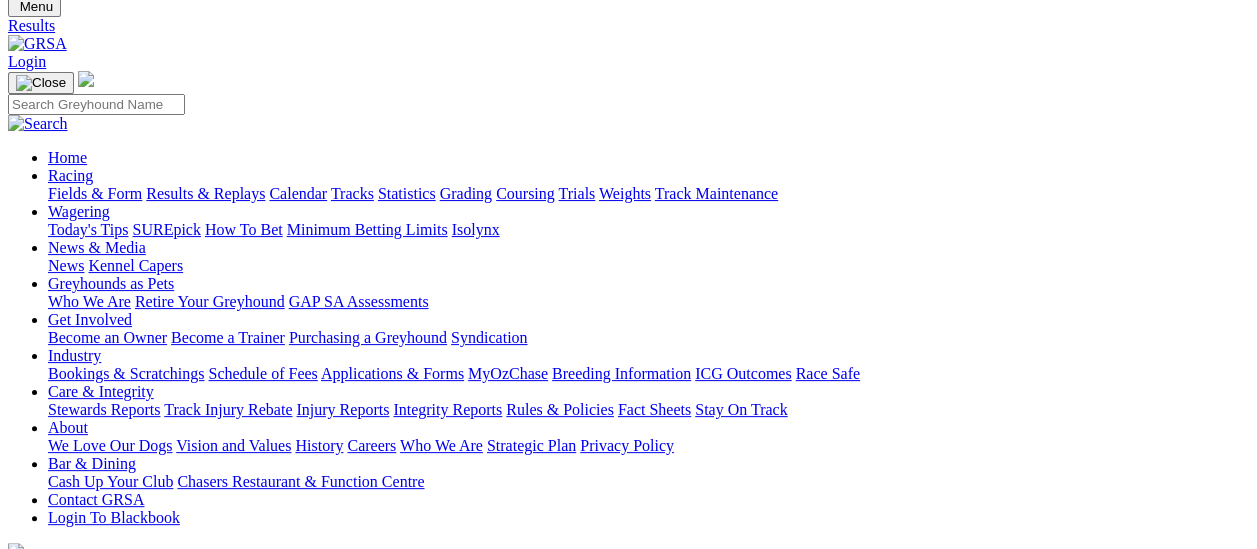 scroll, scrollTop: 100, scrollLeft: 0, axis: vertical 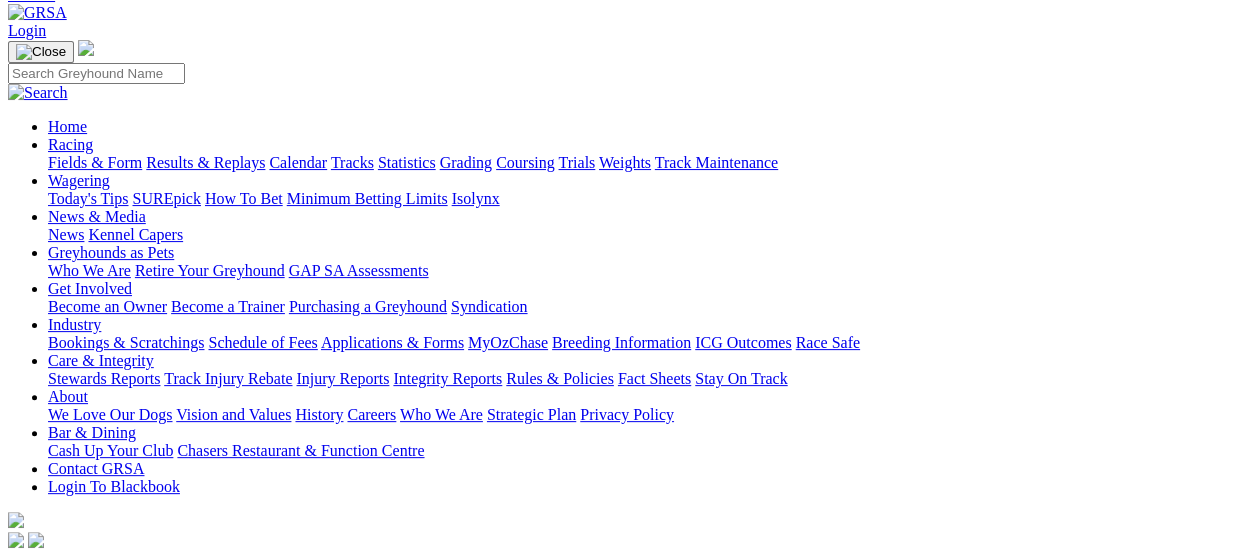click on "8 7 2 4" at bounding box center (30, 1750) 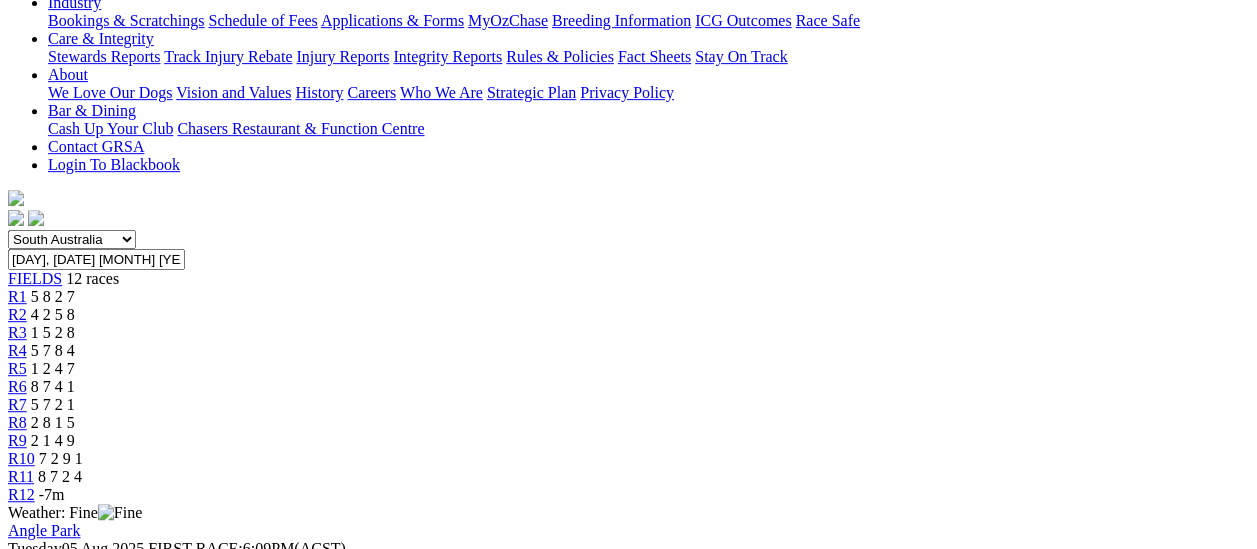 scroll, scrollTop: 200, scrollLeft: 0, axis: vertical 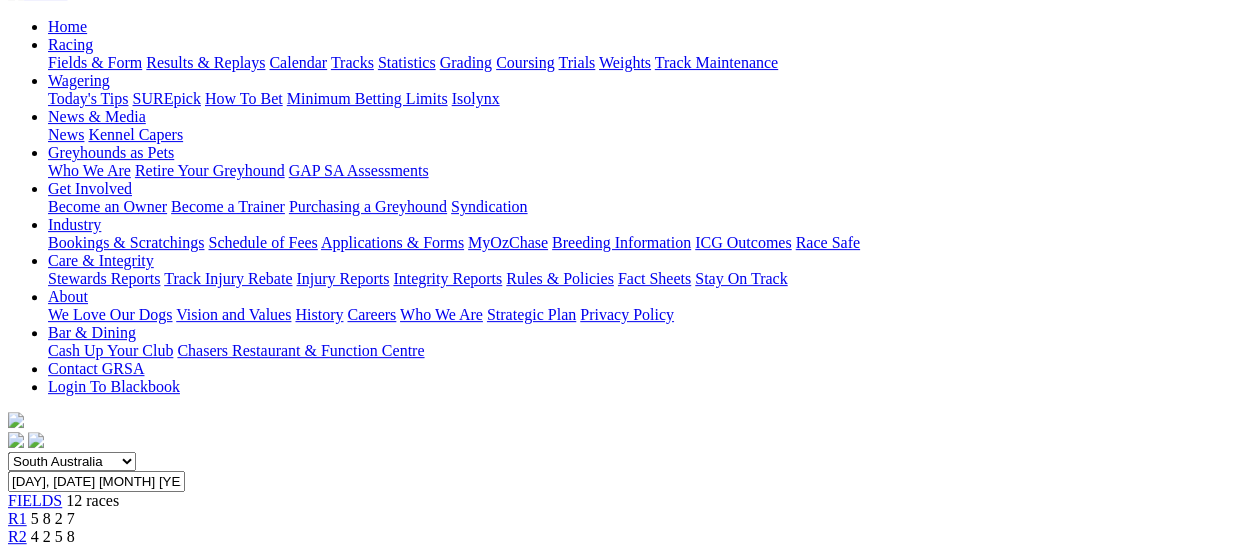 click on "R10" at bounding box center [21, 680] 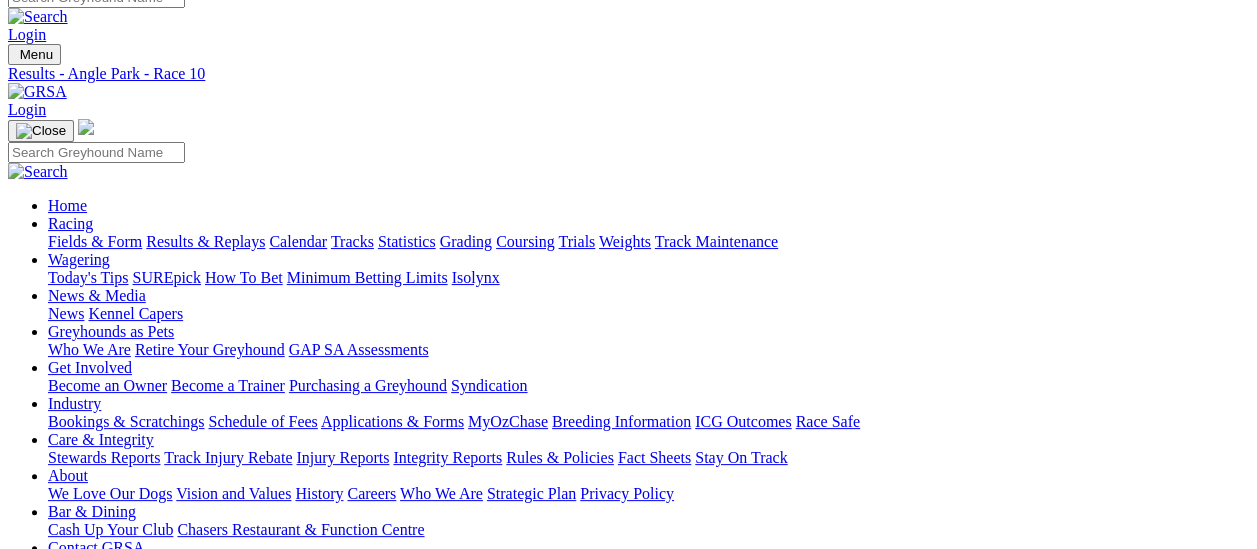scroll, scrollTop: 0, scrollLeft: 0, axis: both 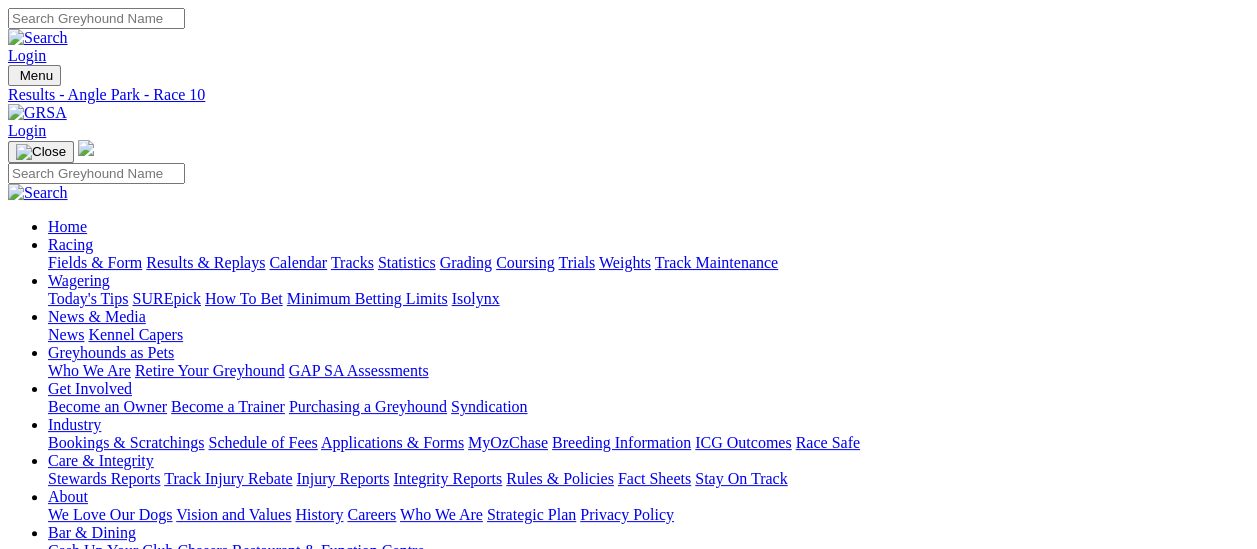 click on "R9" at bounding box center (17, 862) 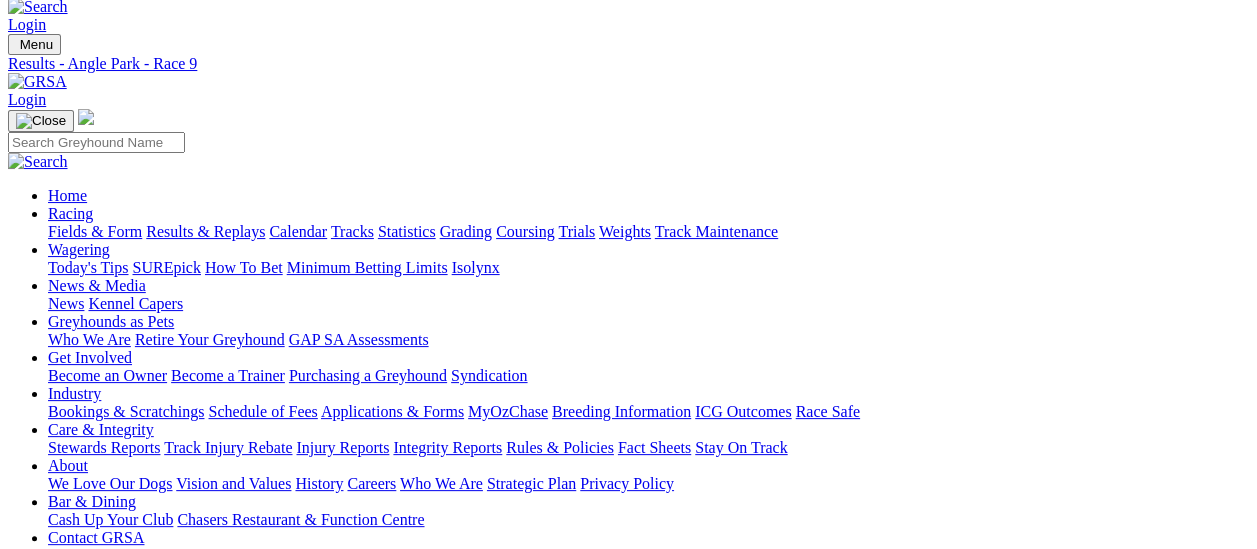 scroll, scrollTop: 0, scrollLeft: 0, axis: both 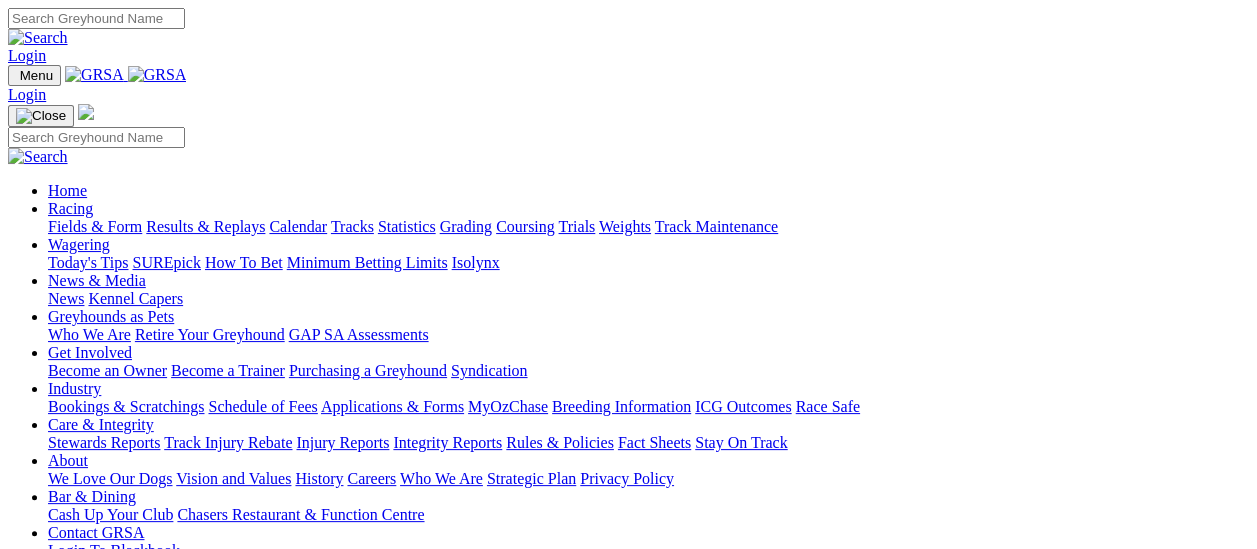 click on "Fields & Form" at bounding box center (95, 226) 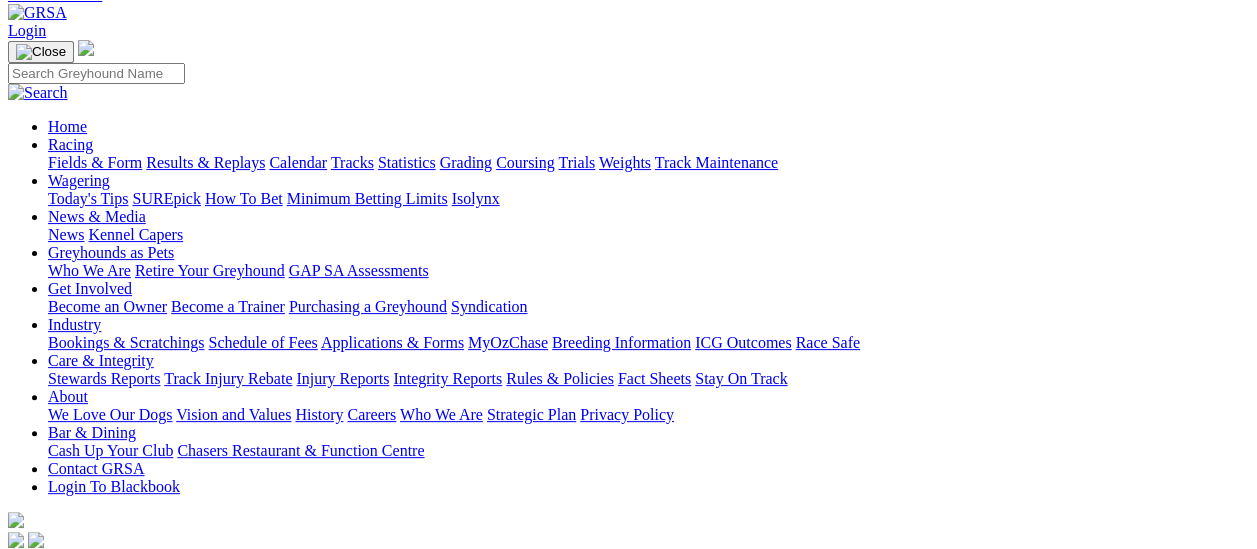 scroll, scrollTop: 0, scrollLeft: 0, axis: both 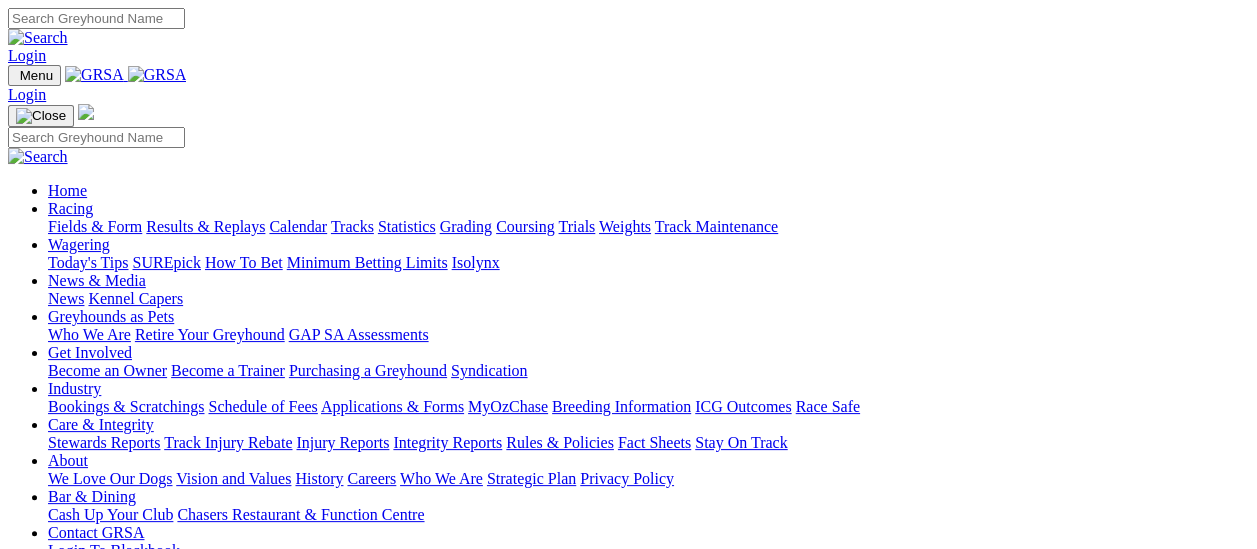 click on "Results & Replays" at bounding box center (205, 226) 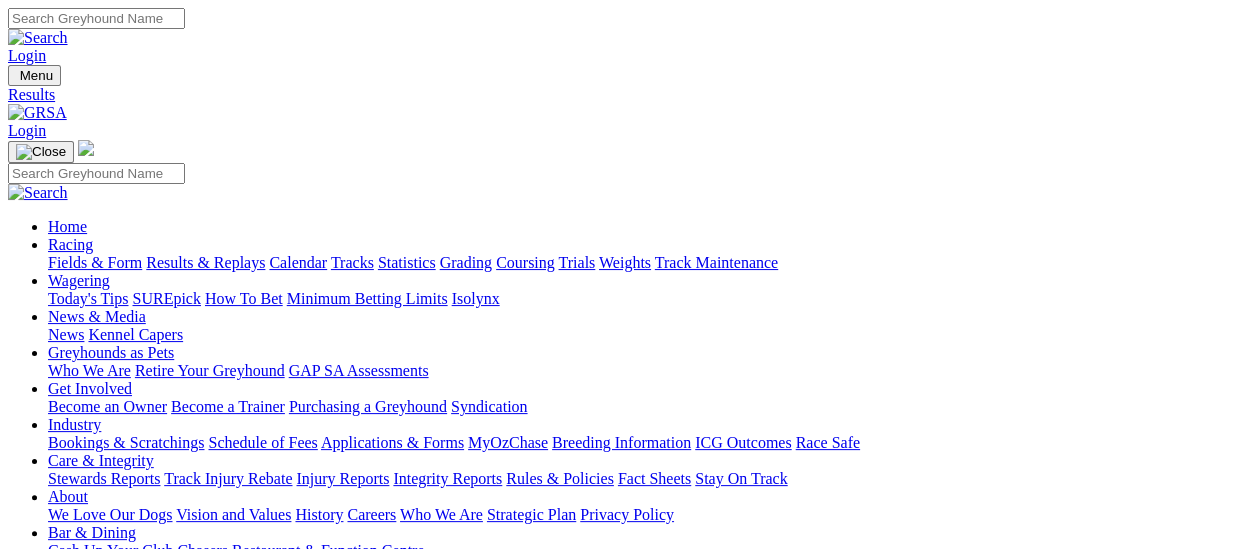 scroll, scrollTop: 100, scrollLeft: 0, axis: vertical 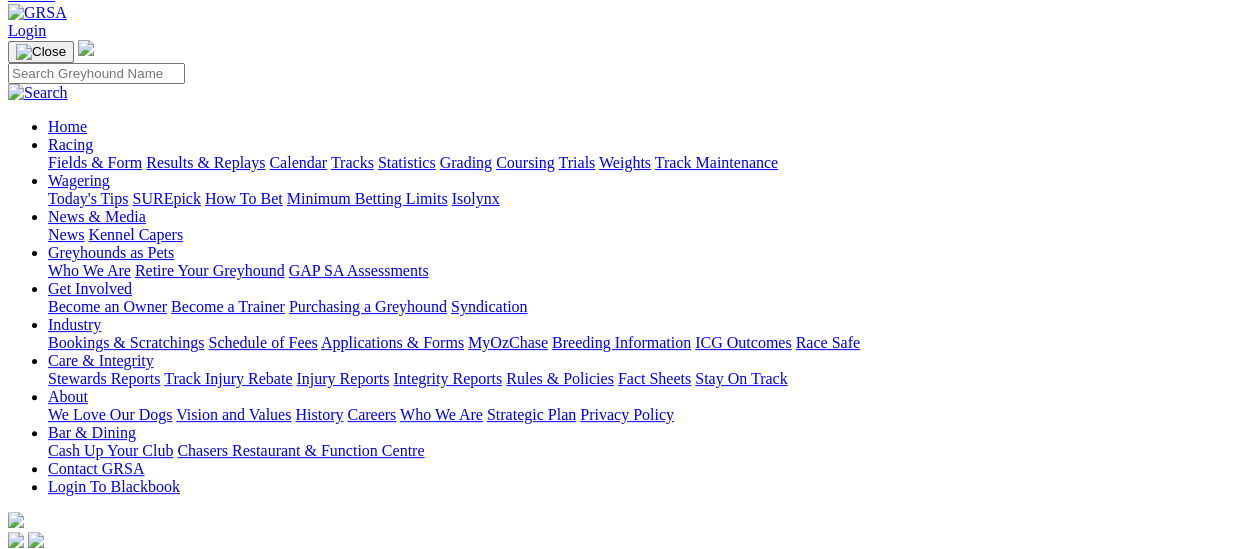 click on "5 4 2 8" at bounding box center [30, 1786] 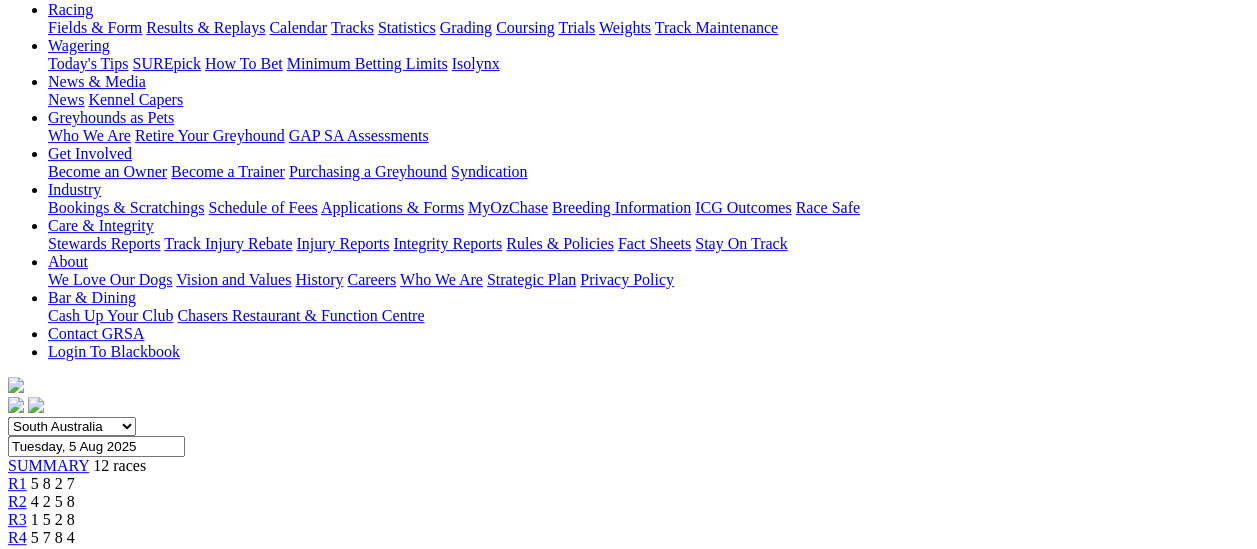 scroll, scrollTop: 200, scrollLeft: 0, axis: vertical 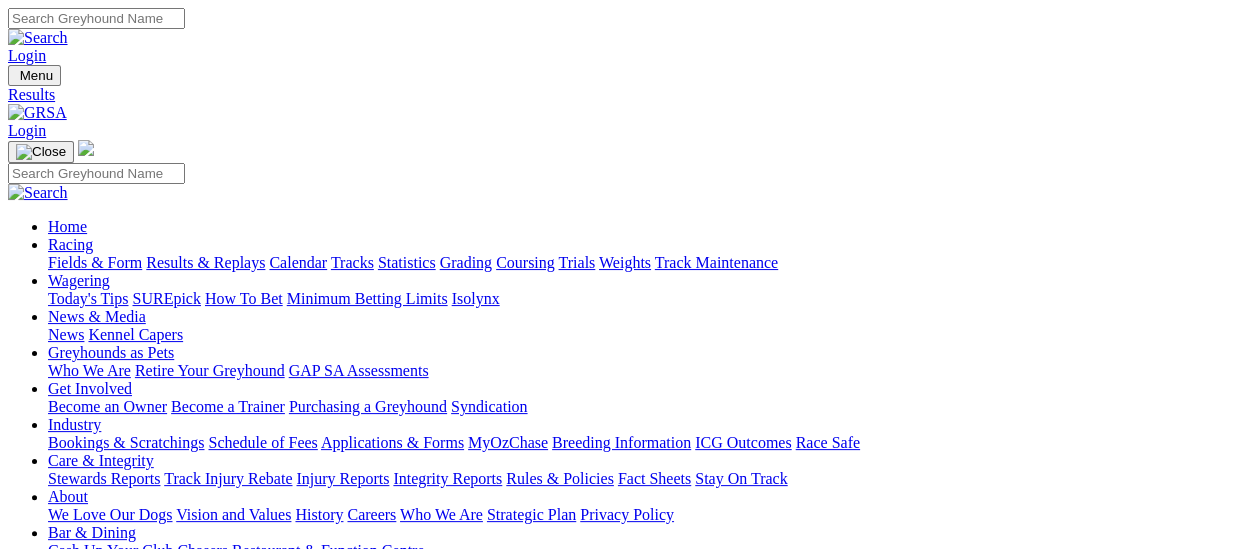 click on "5 4 2 8" at bounding box center [30, 1886] 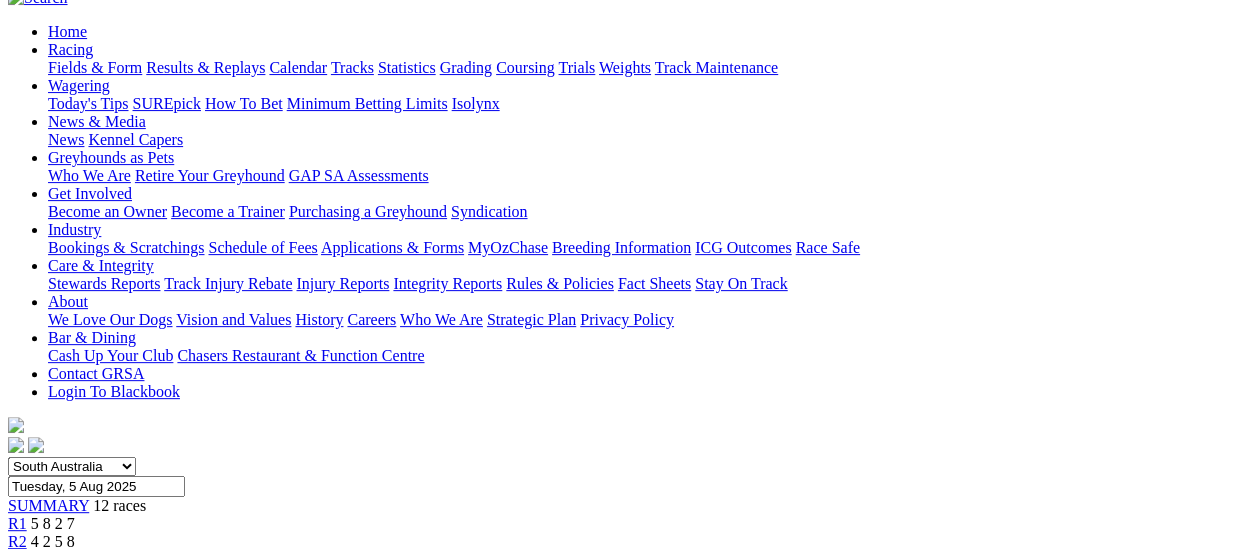 scroll, scrollTop: 200, scrollLeft: 0, axis: vertical 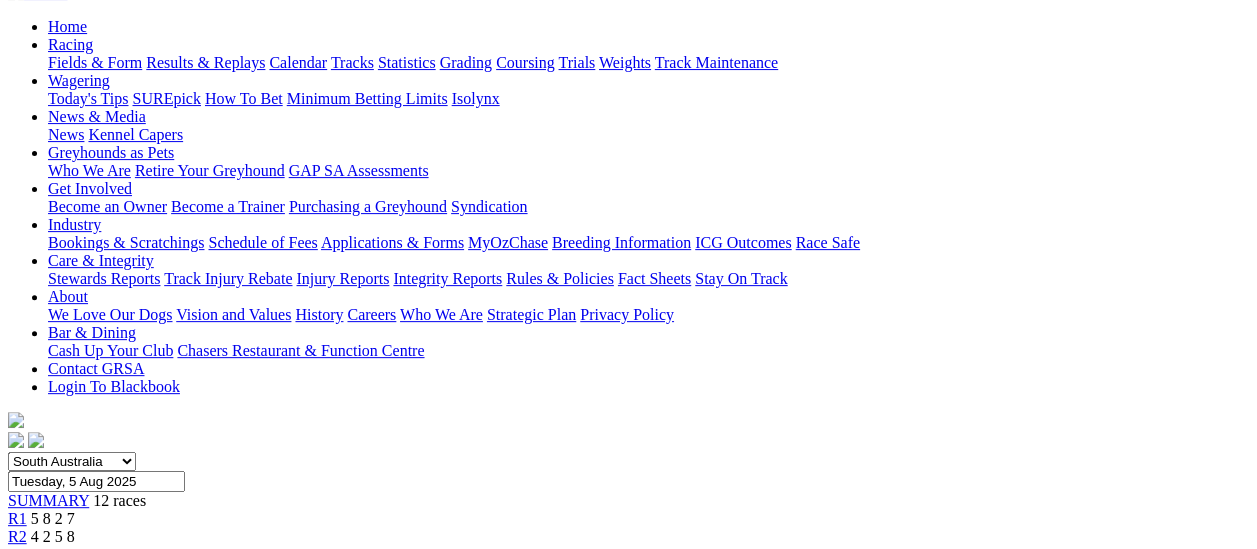 click at bounding box center [89, 1504] 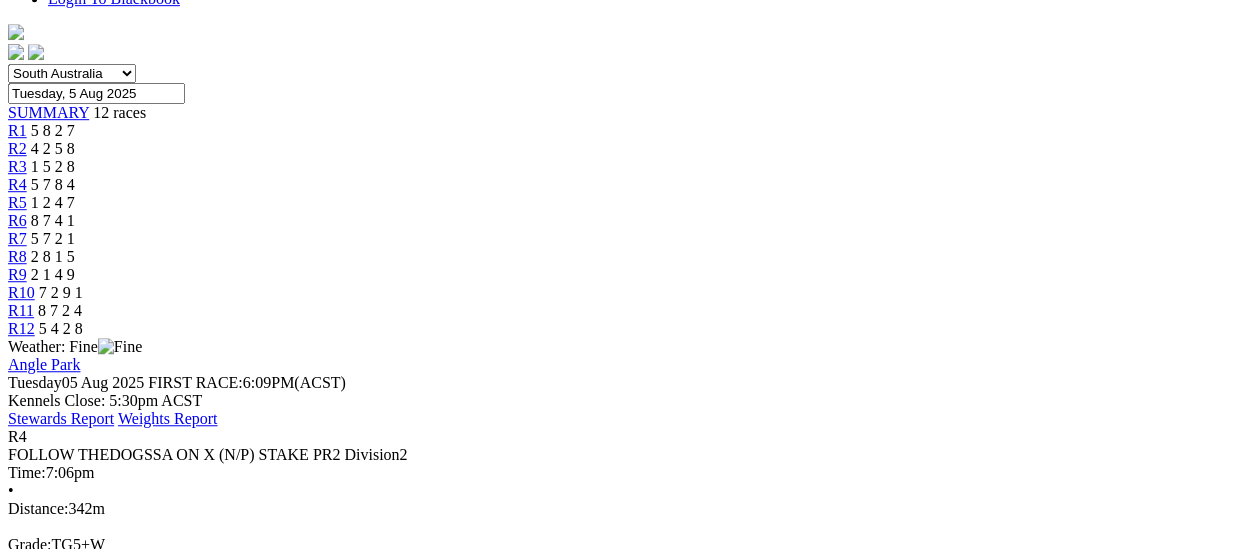 scroll, scrollTop: 500, scrollLeft: 0, axis: vertical 